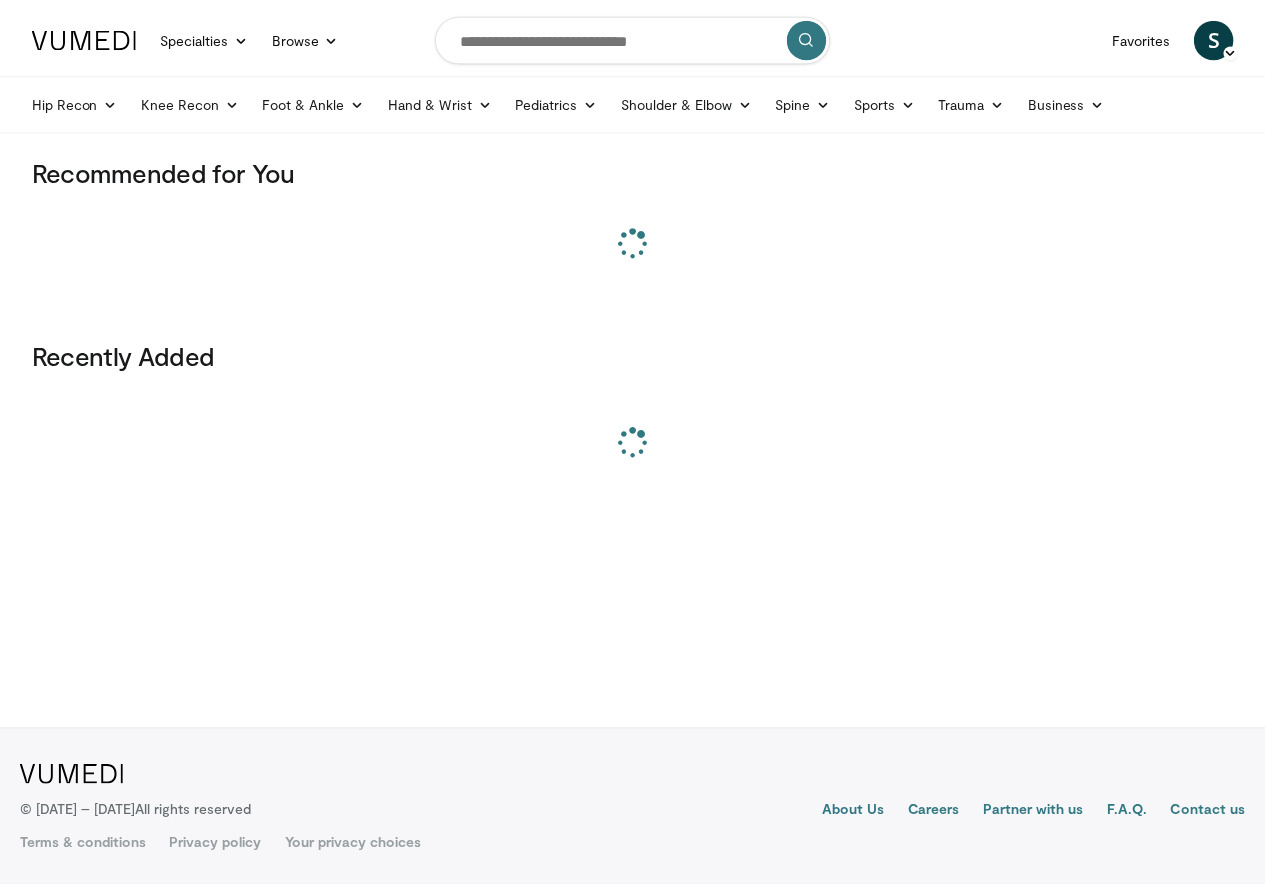 scroll, scrollTop: 0, scrollLeft: 0, axis: both 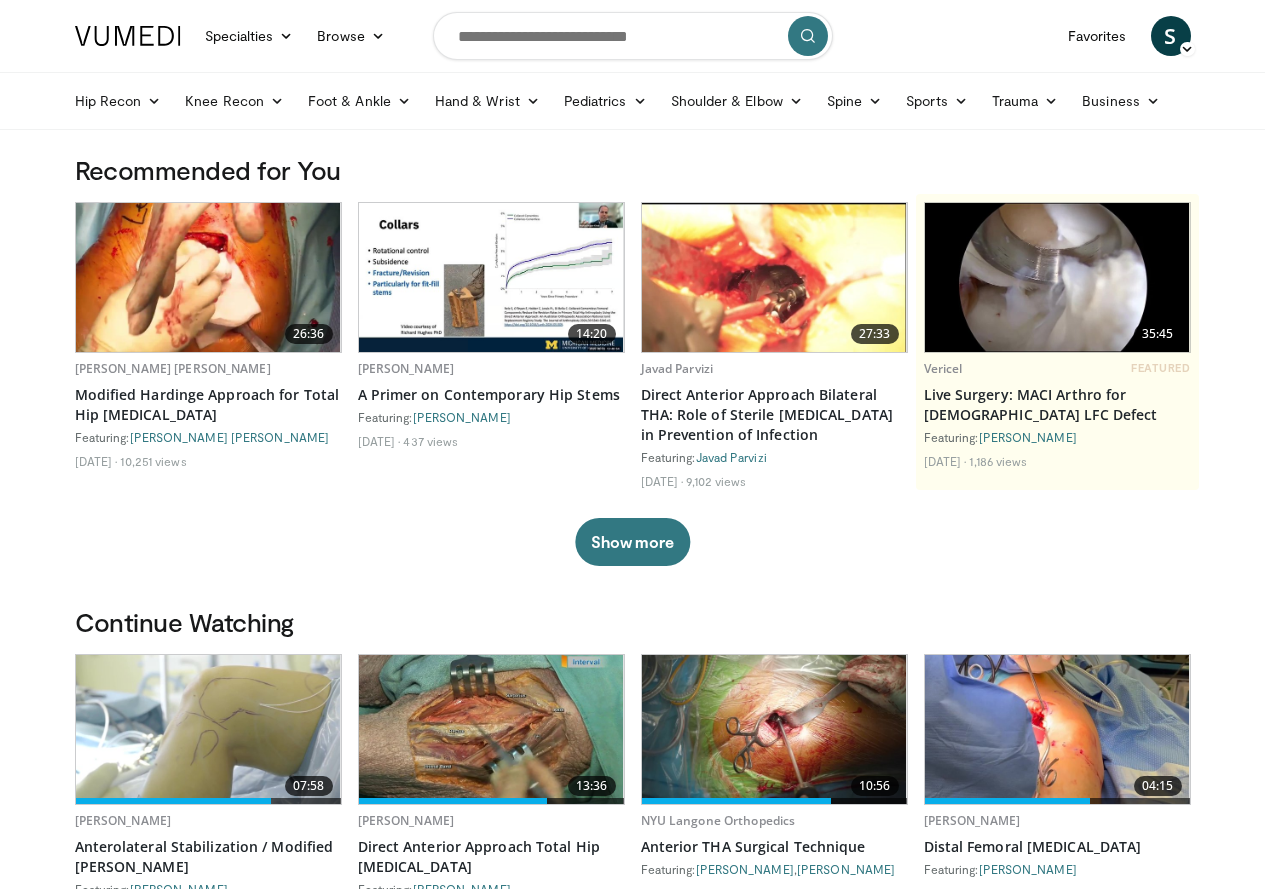 click at bounding box center [633, 36] 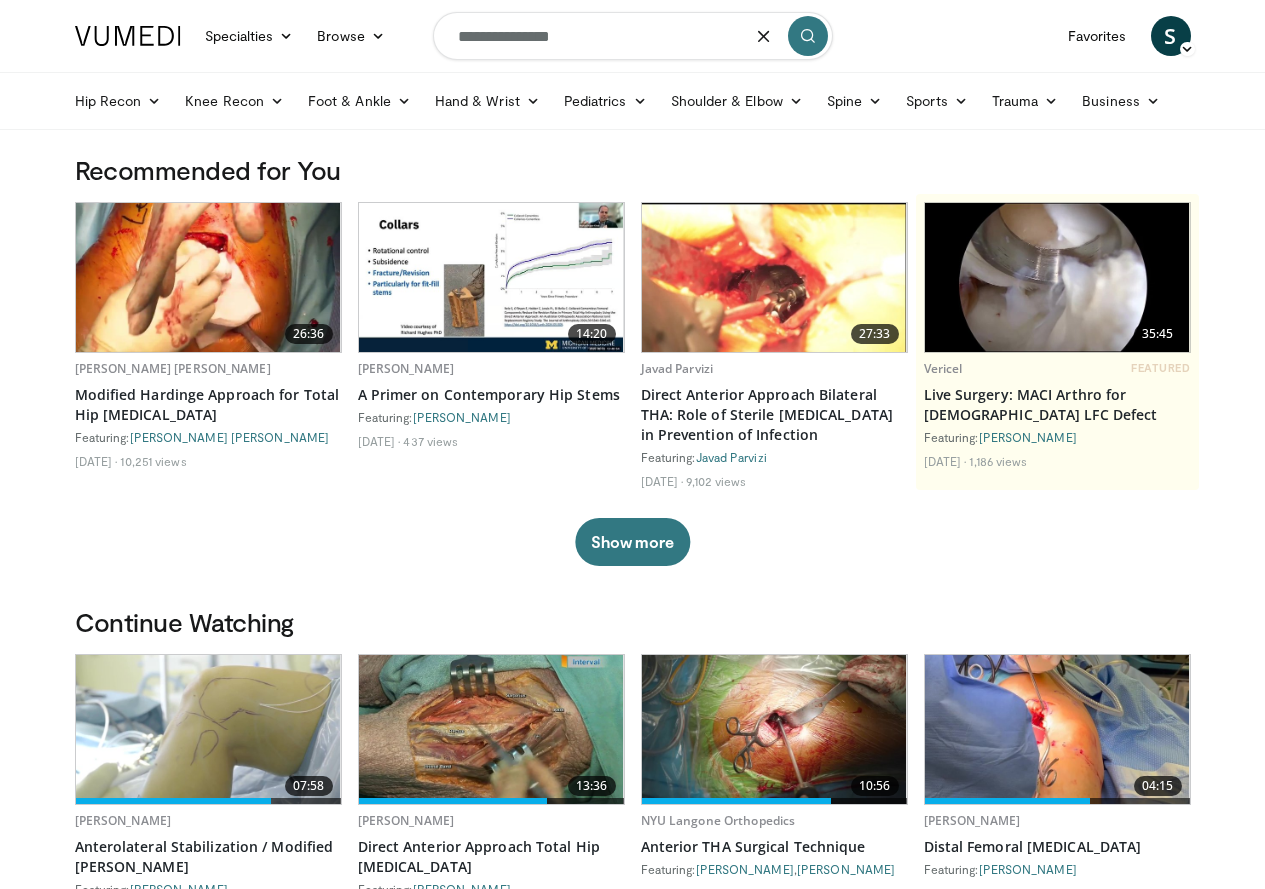 type on "**********" 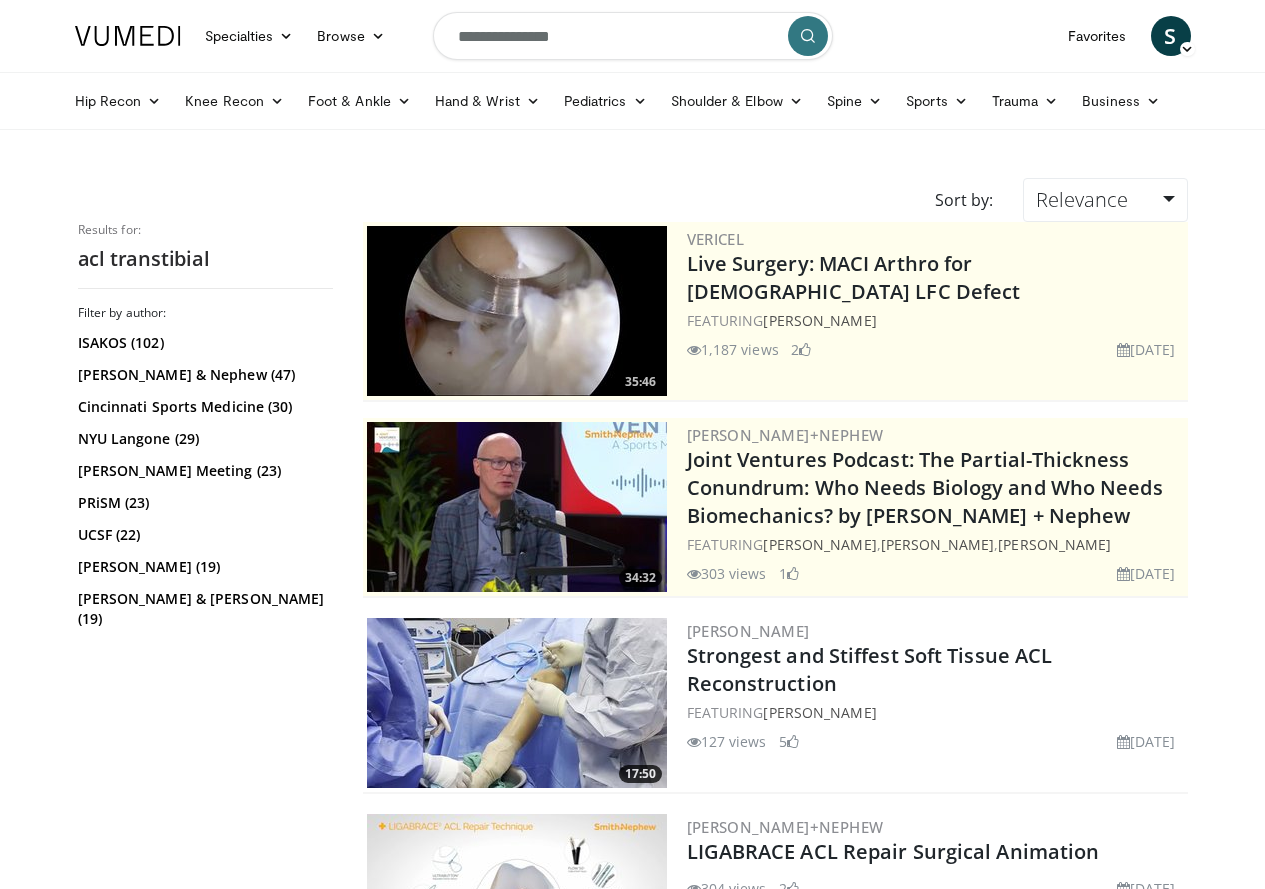 scroll, scrollTop: 0, scrollLeft: 0, axis: both 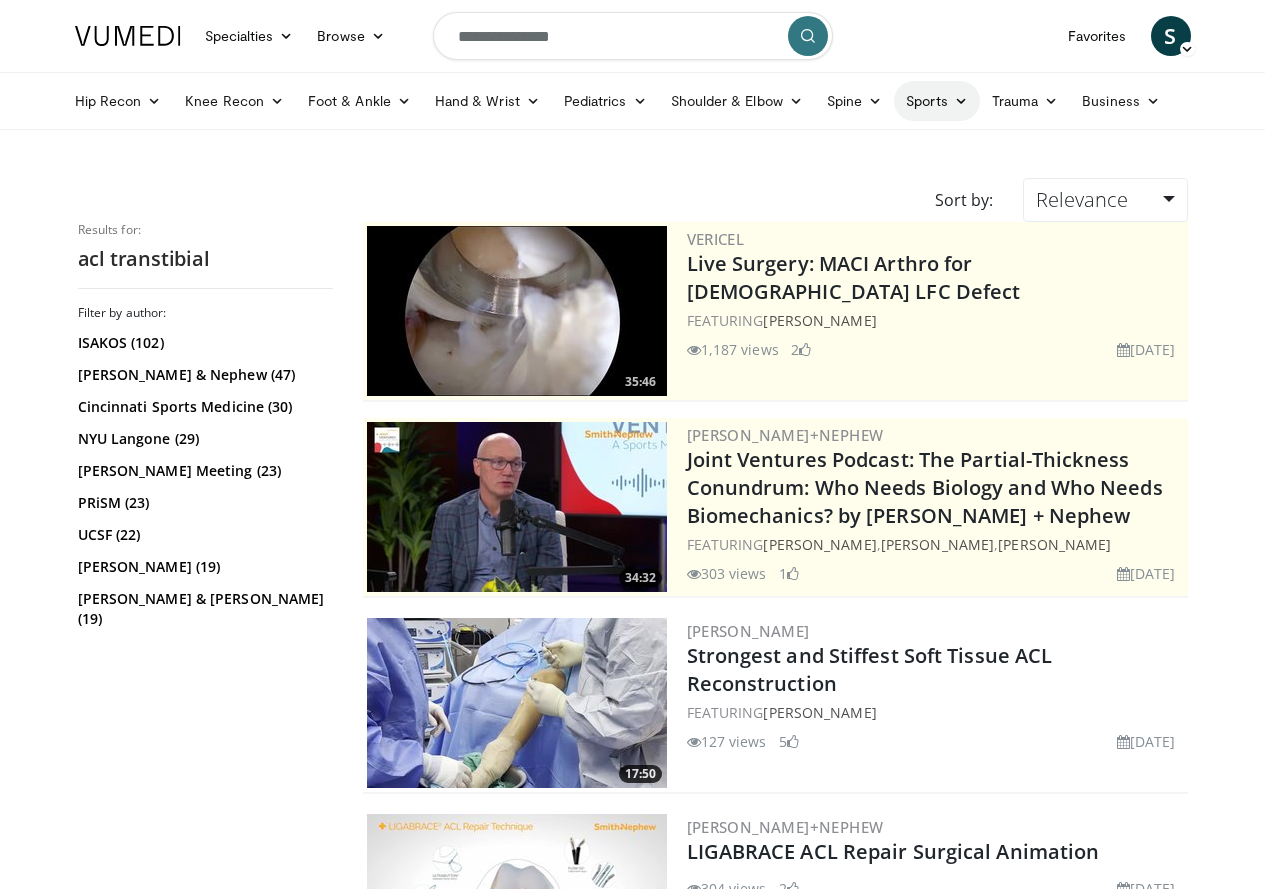 click on "Sports" at bounding box center (937, 101) 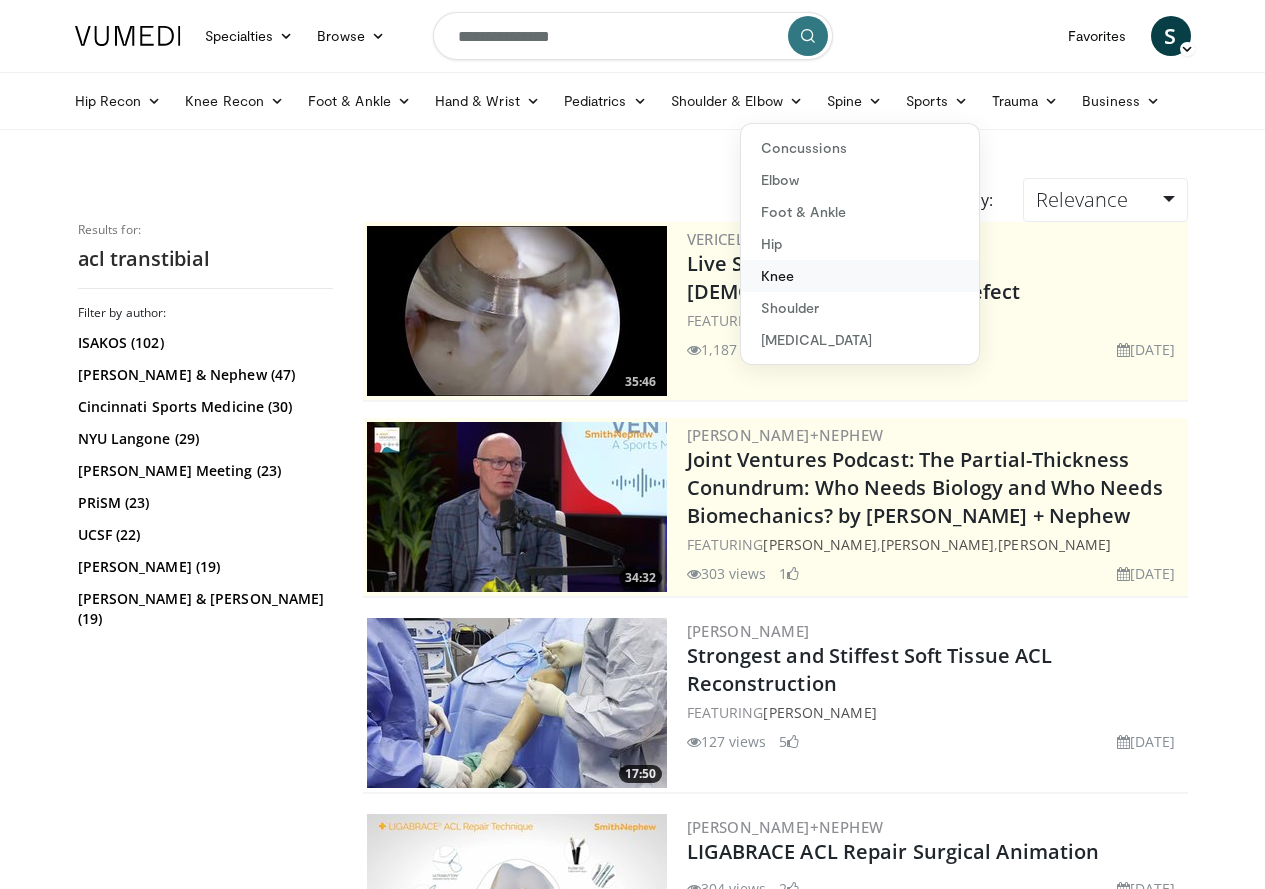 click on "Knee" at bounding box center (860, 276) 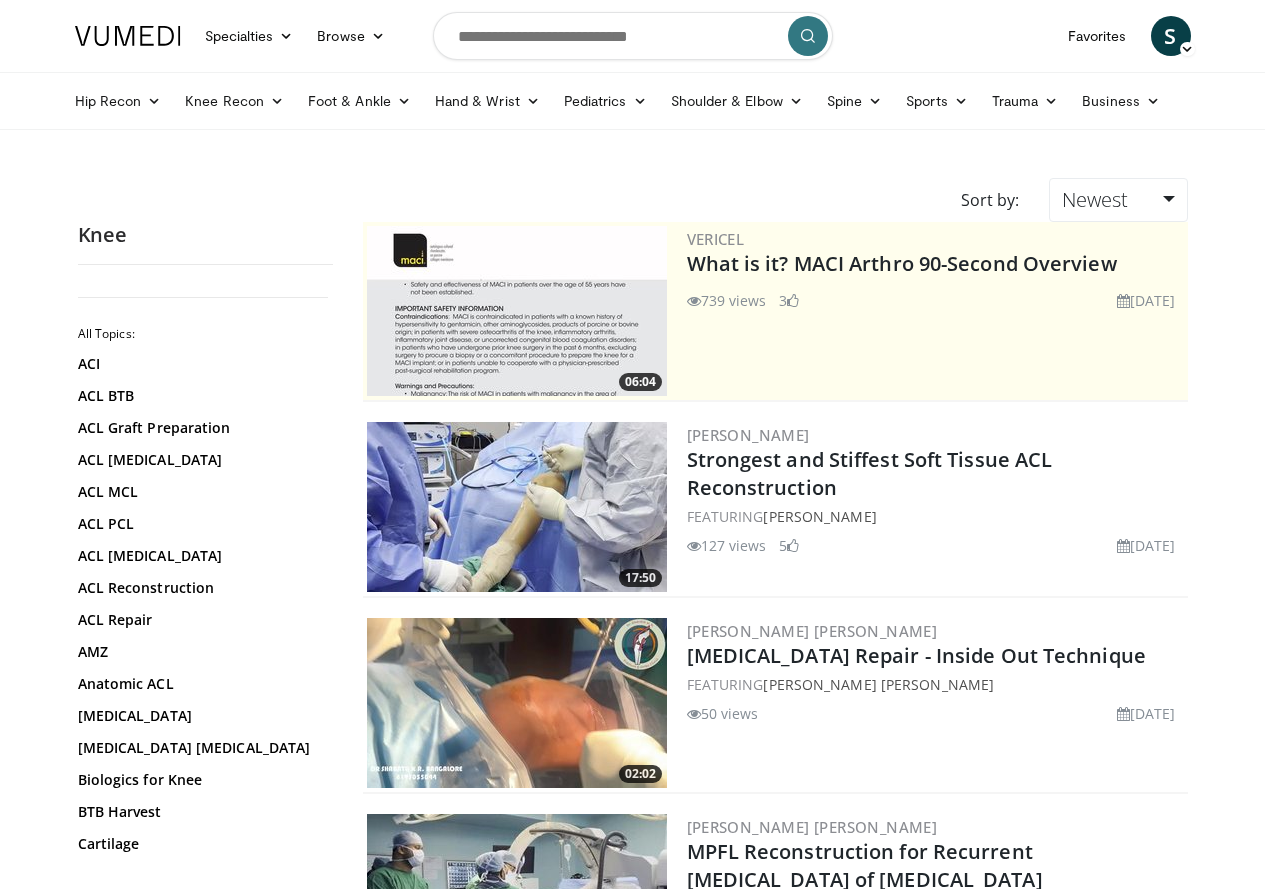 scroll, scrollTop: 0, scrollLeft: 0, axis: both 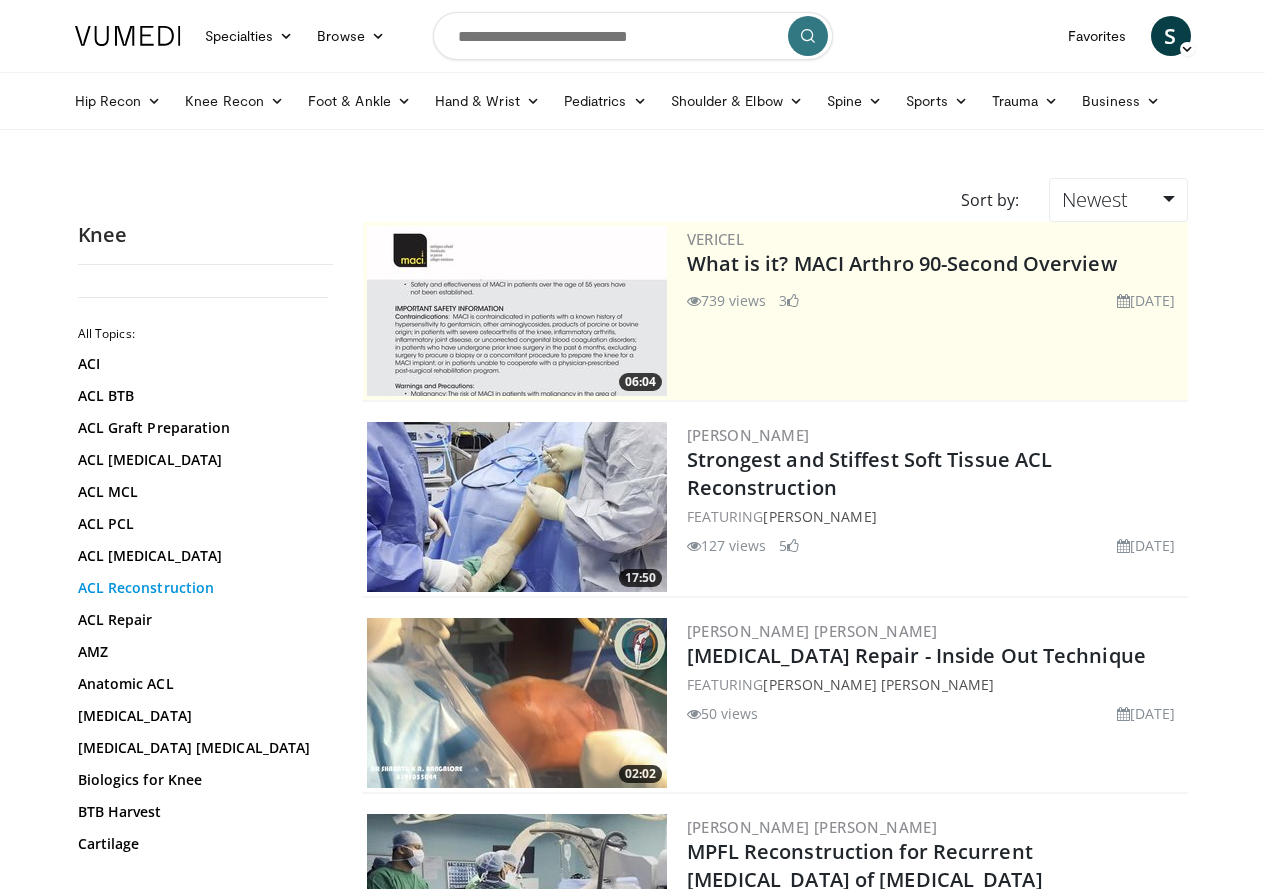click on "ACL Reconstruction" at bounding box center (200, 588) 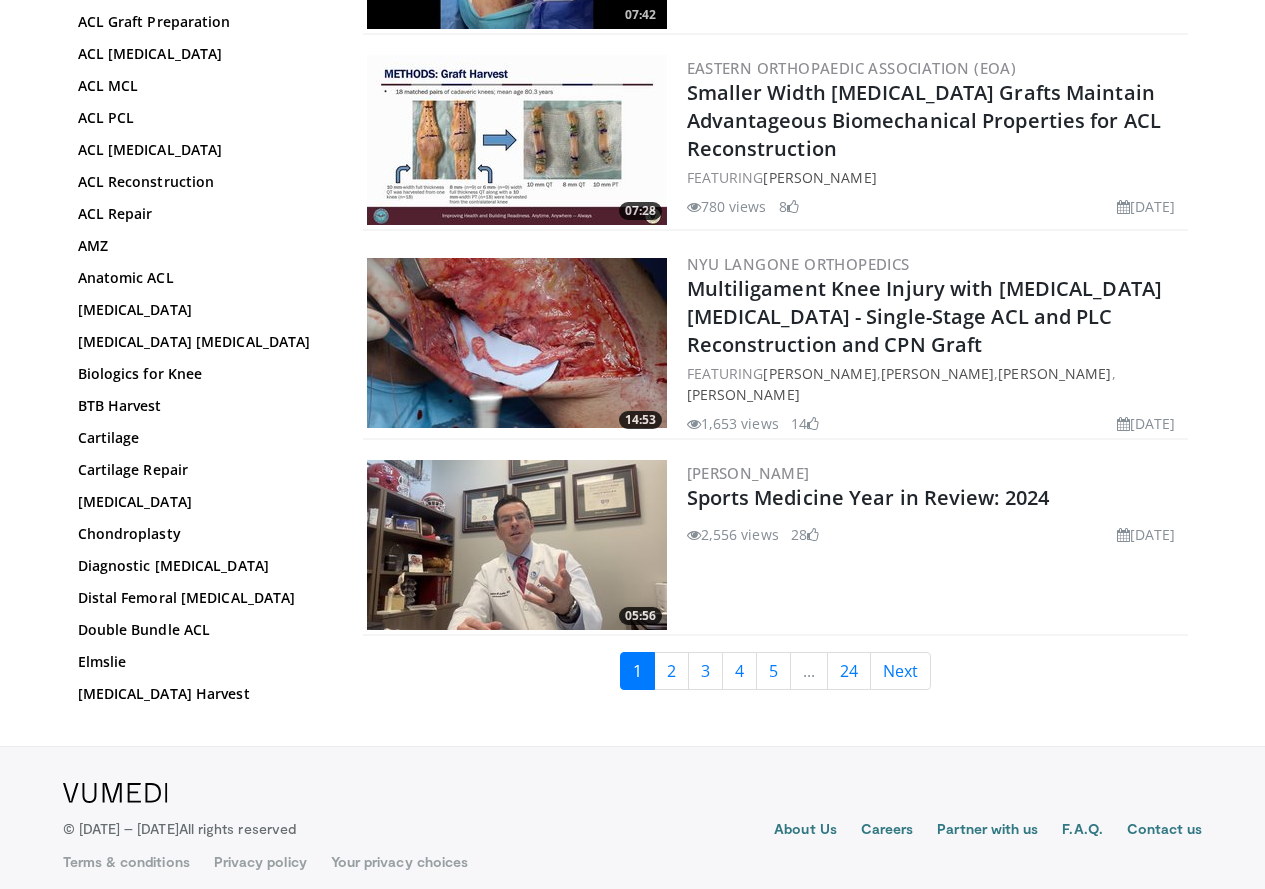 scroll, scrollTop: 4485, scrollLeft: 0, axis: vertical 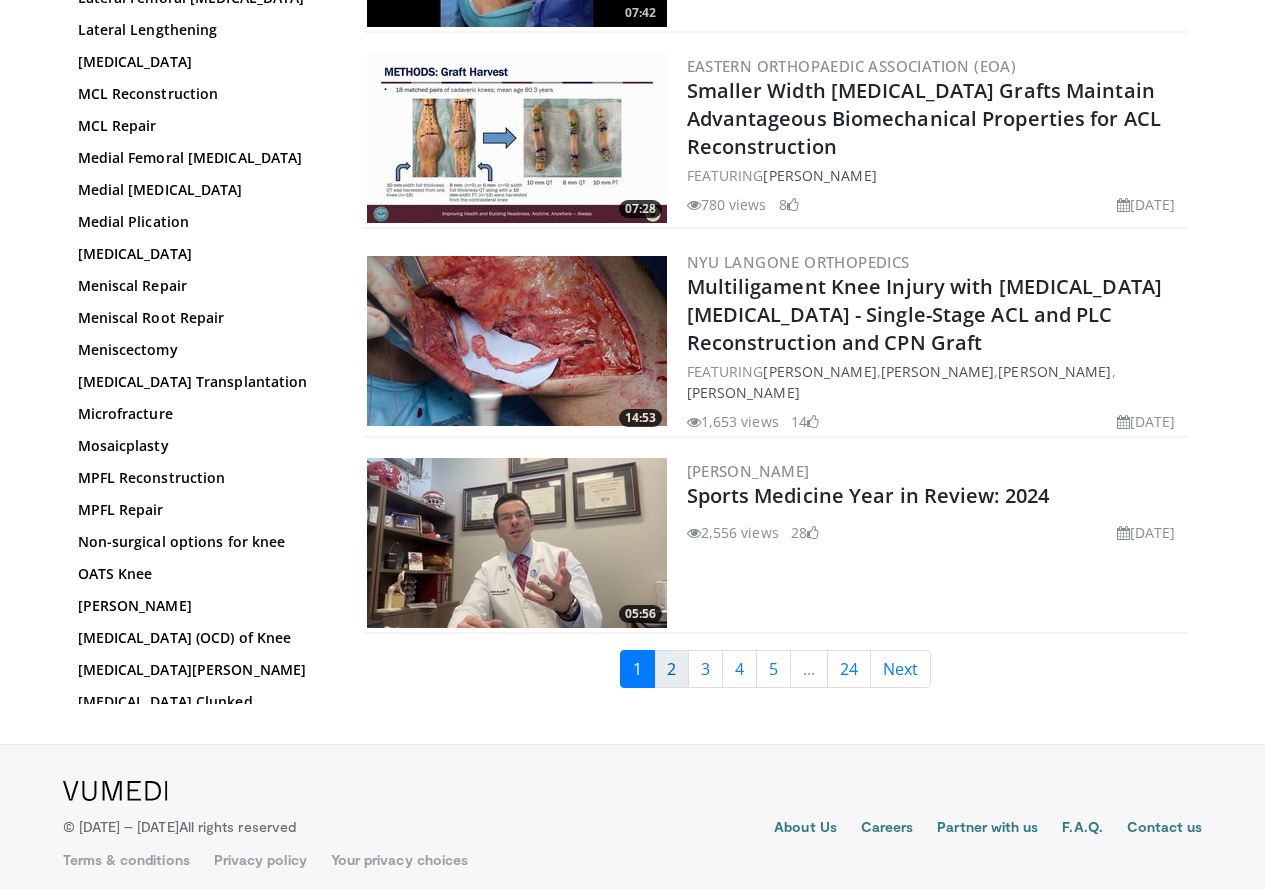 click on "2" at bounding box center (671, 669) 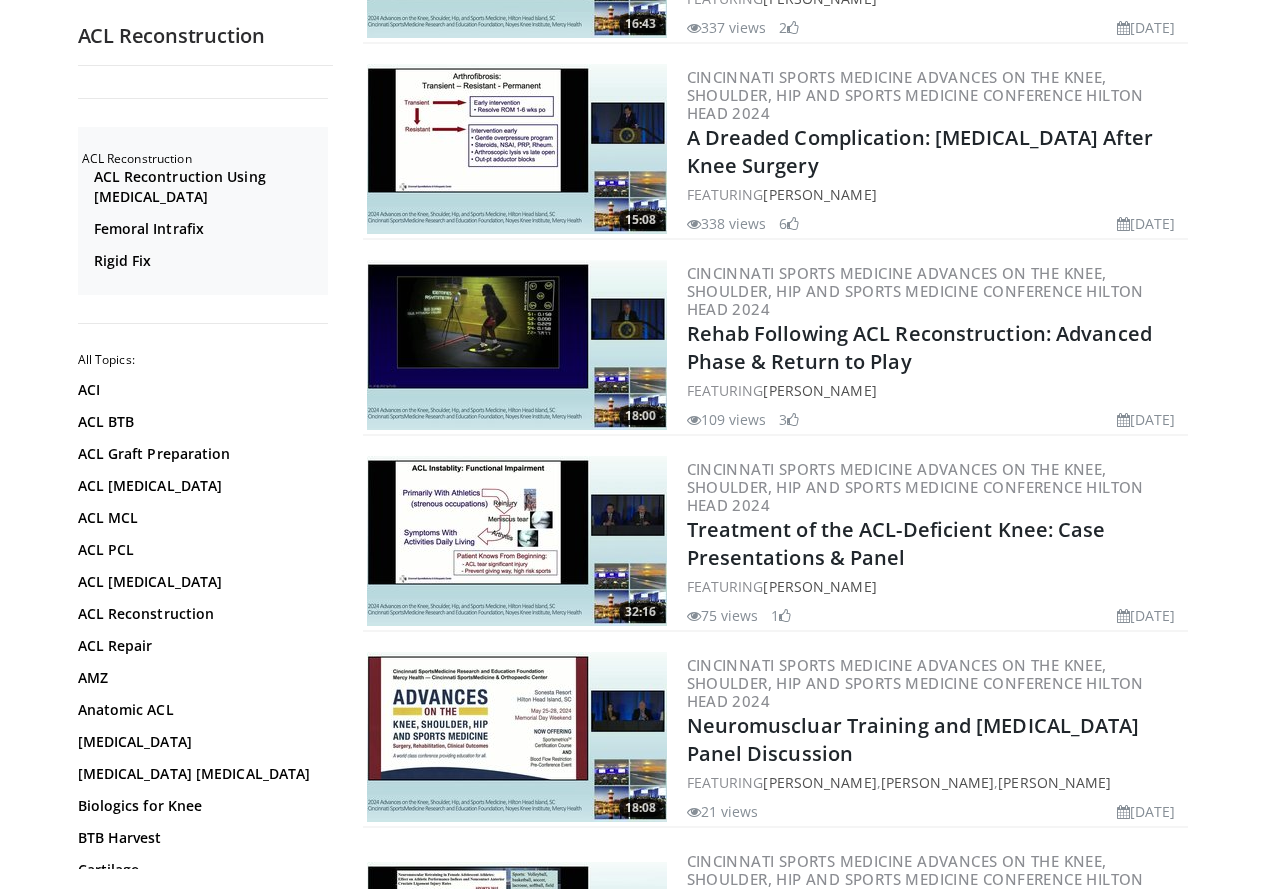 scroll, scrollTop: 2000, scrollLeft: 0, axis: vertical 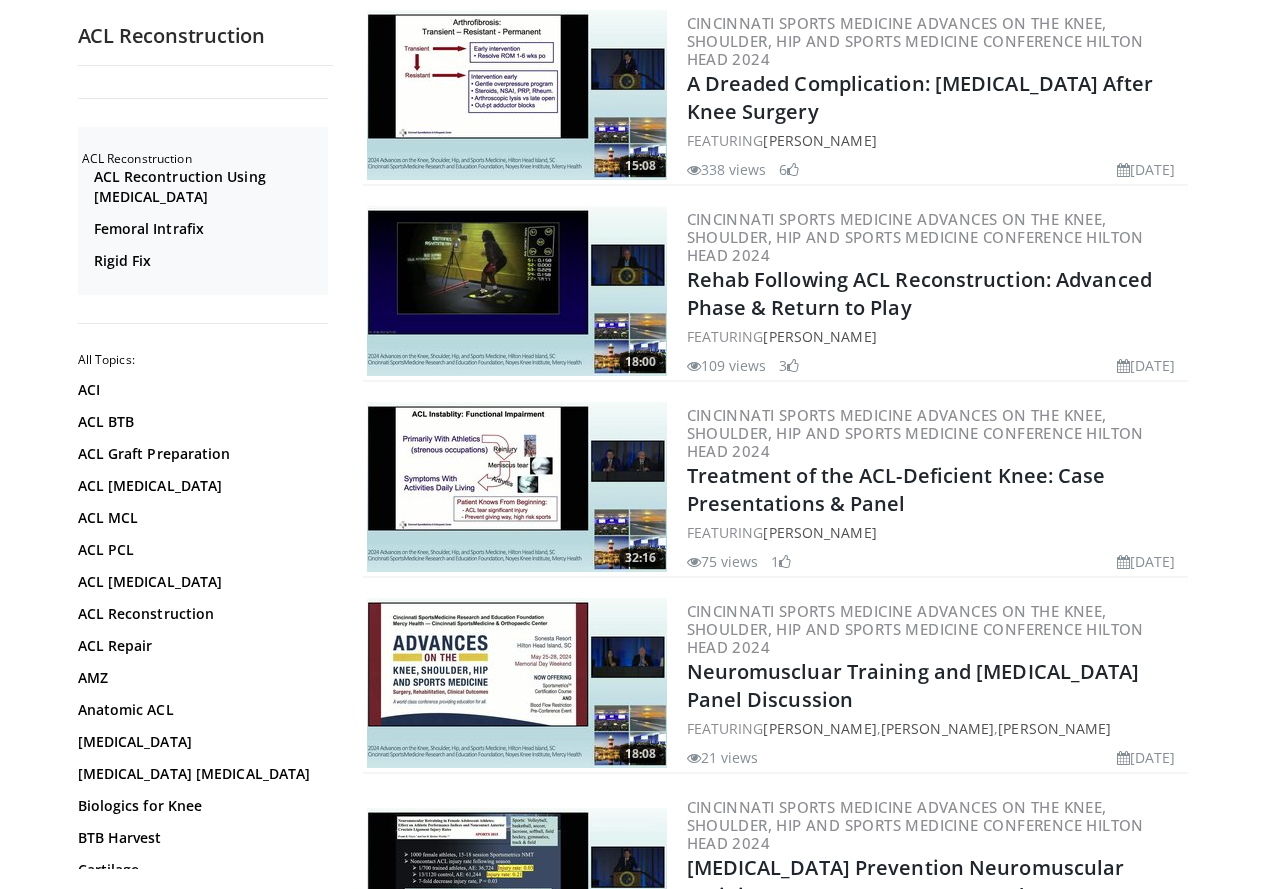 click on "21 views
October 15, 2024" at bounding box center (935, 757) 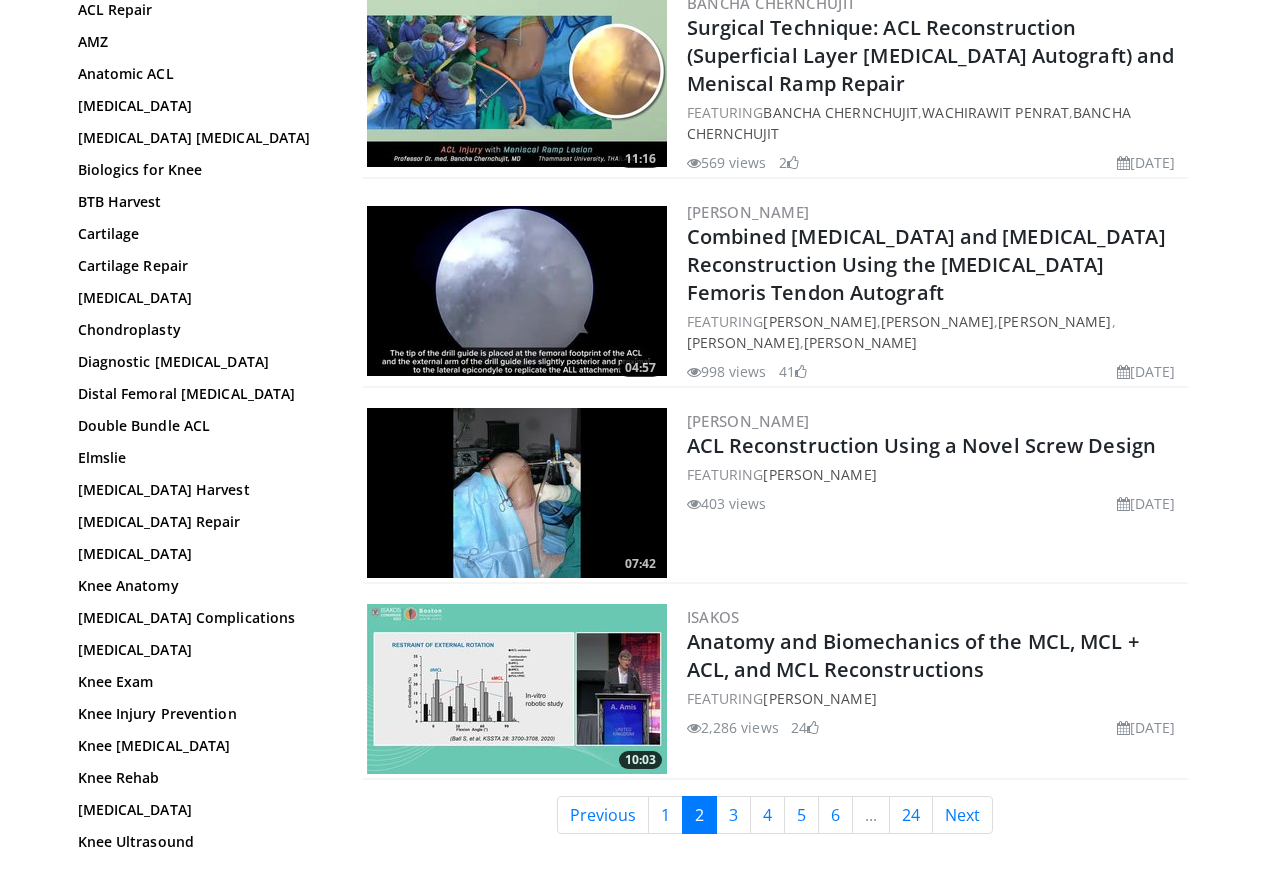 scroll, scrollTop: 4498, scrollLeft: 0, axis: vertical 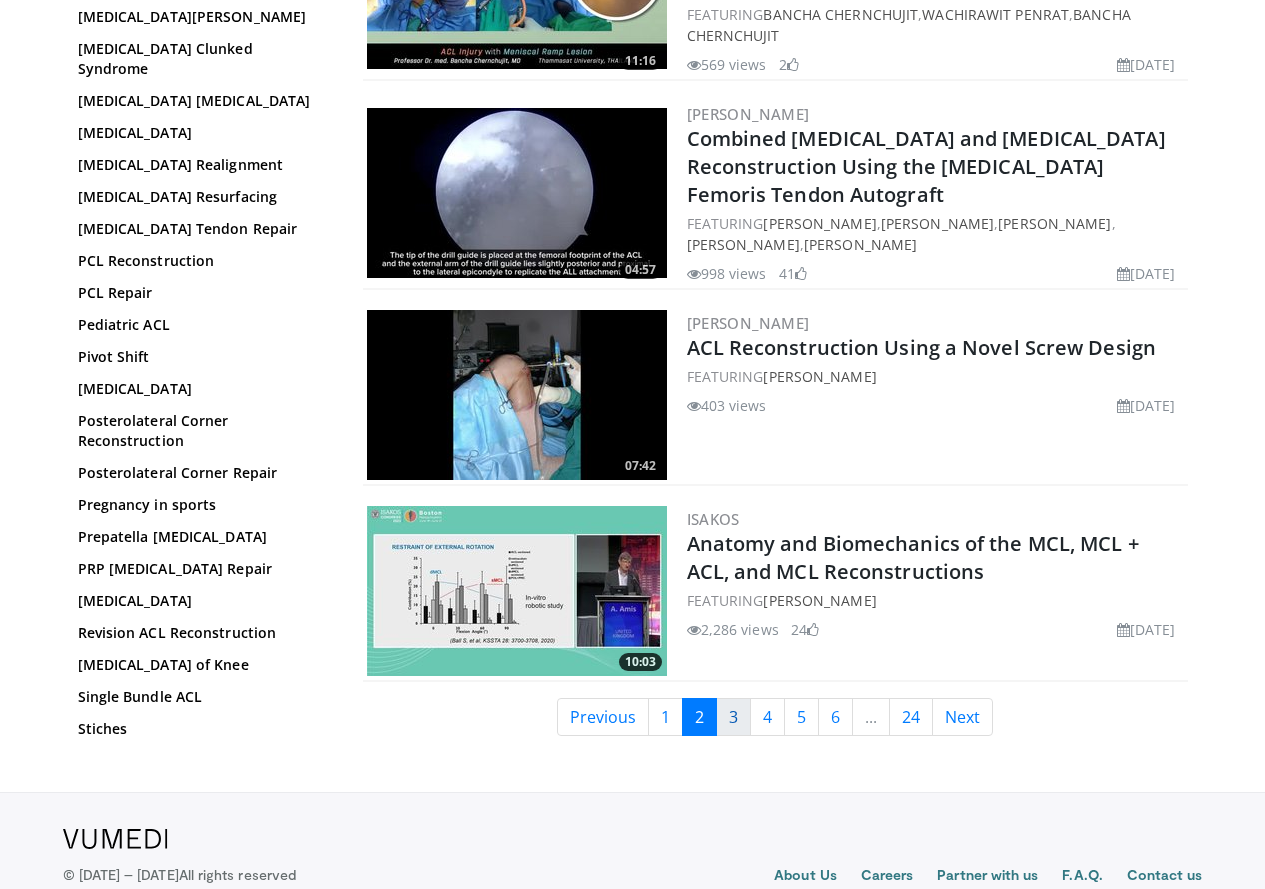 click on "3" at bounding box center [733, 717] 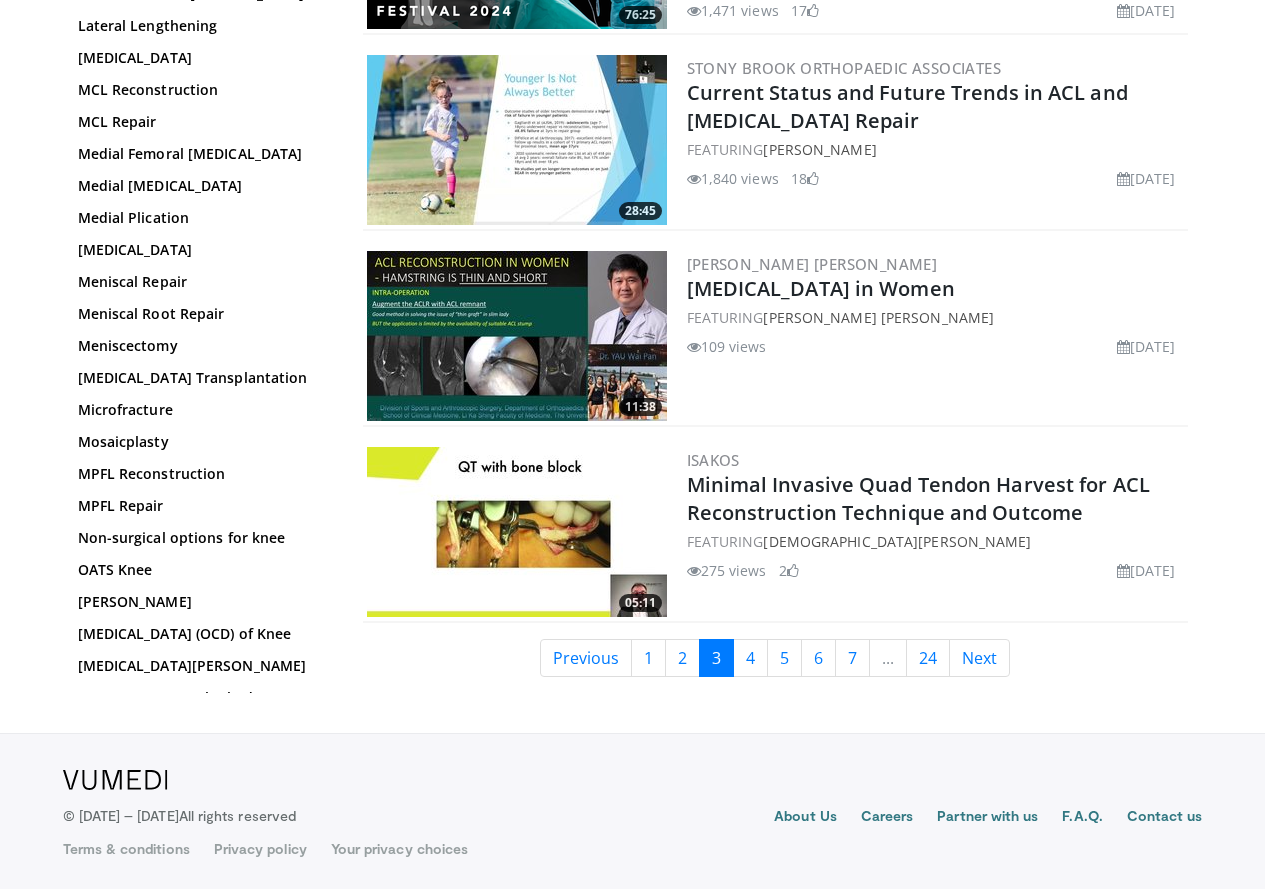 scroll, scrollTop: 4485, scrollLeft: 0, axis: vertical 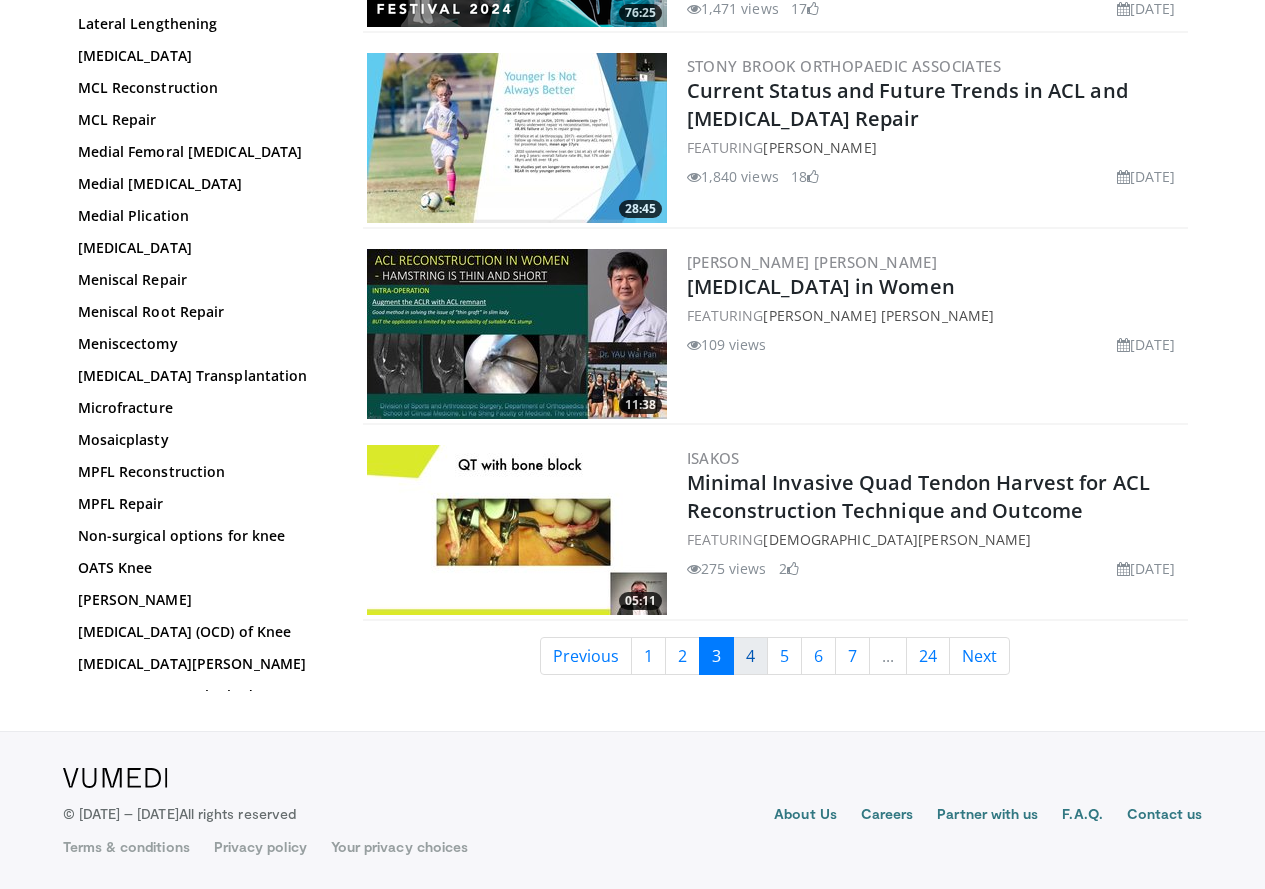 click on "4" at bounding box center (750, 656) 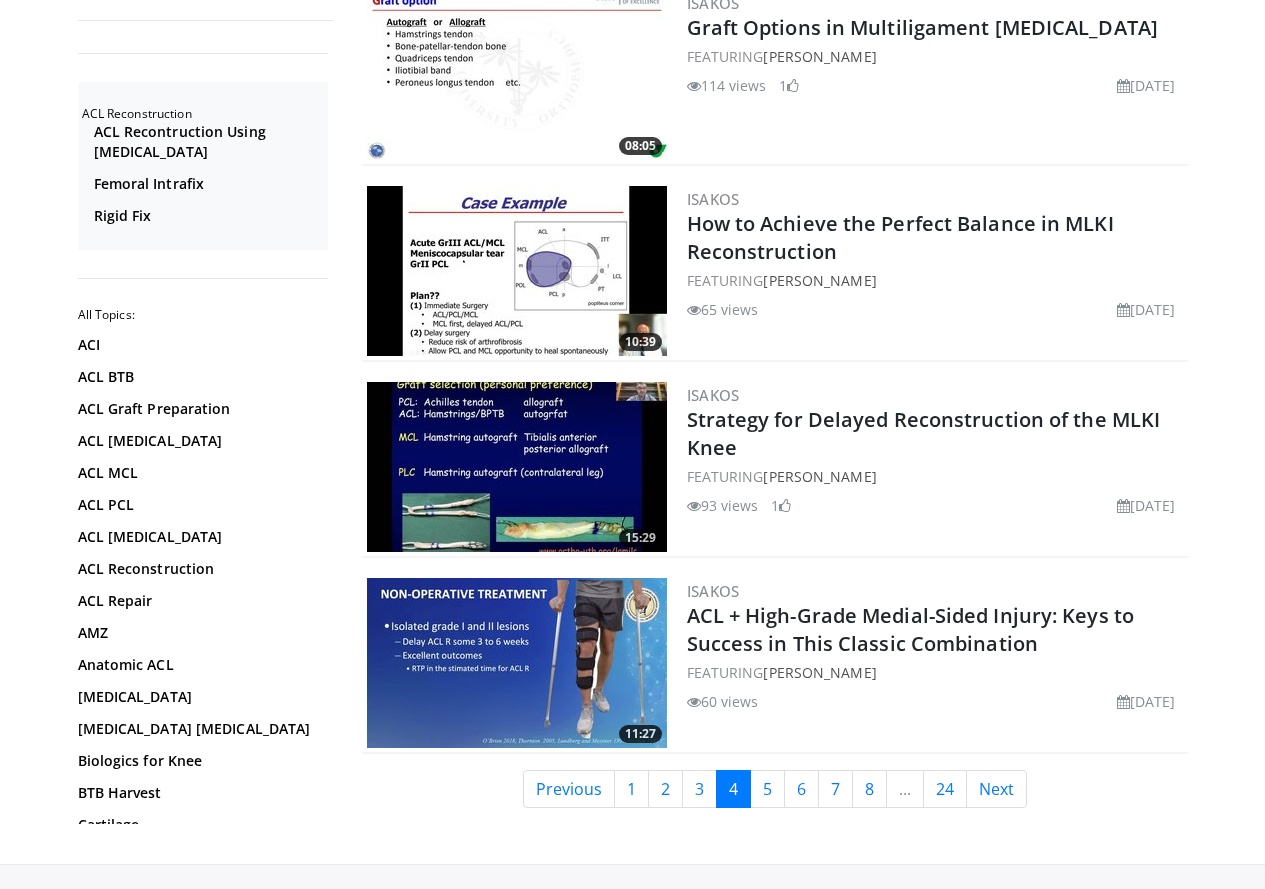 scroll, scrollTop: 4400, scrollLeft: 0, axis: vertical 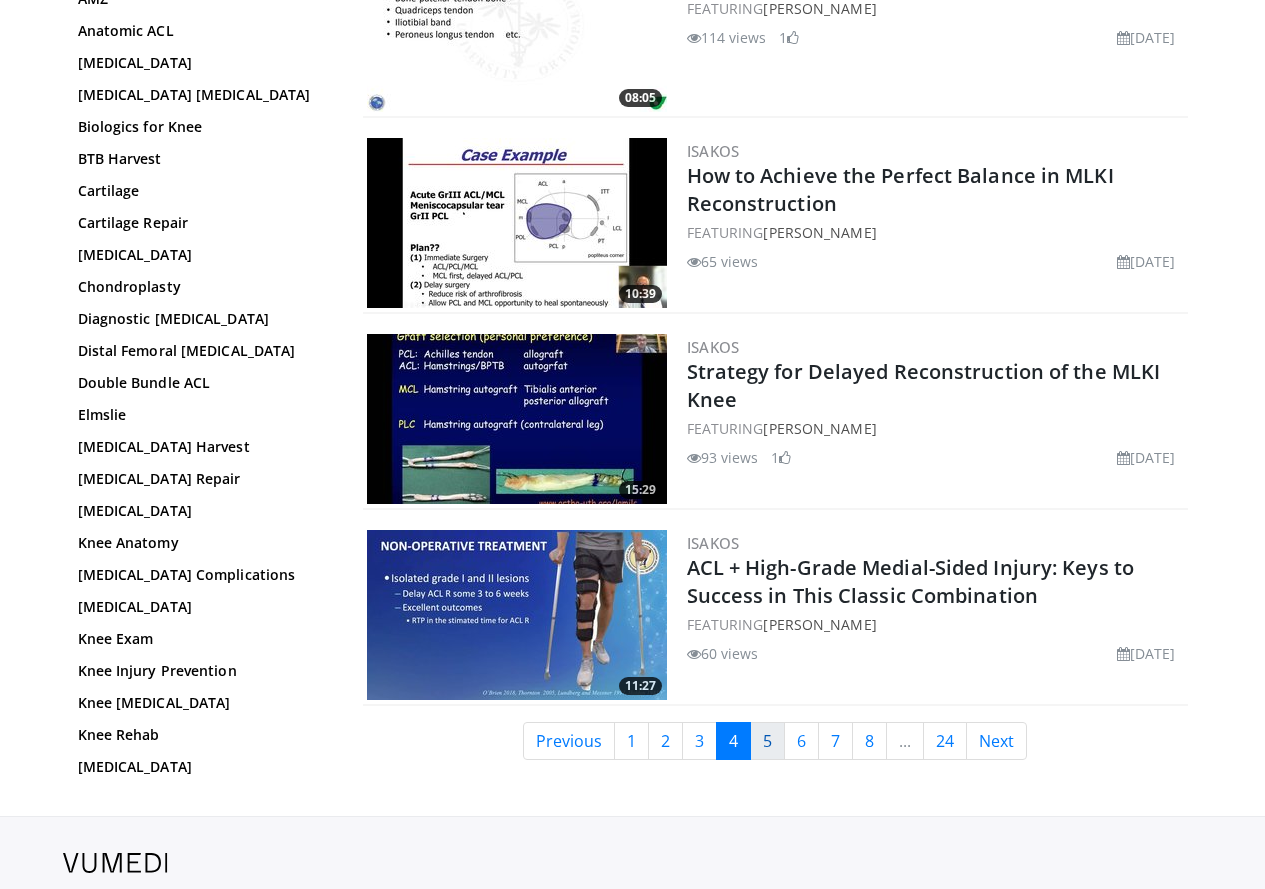 click on "5" at bounding box center (767, 741) 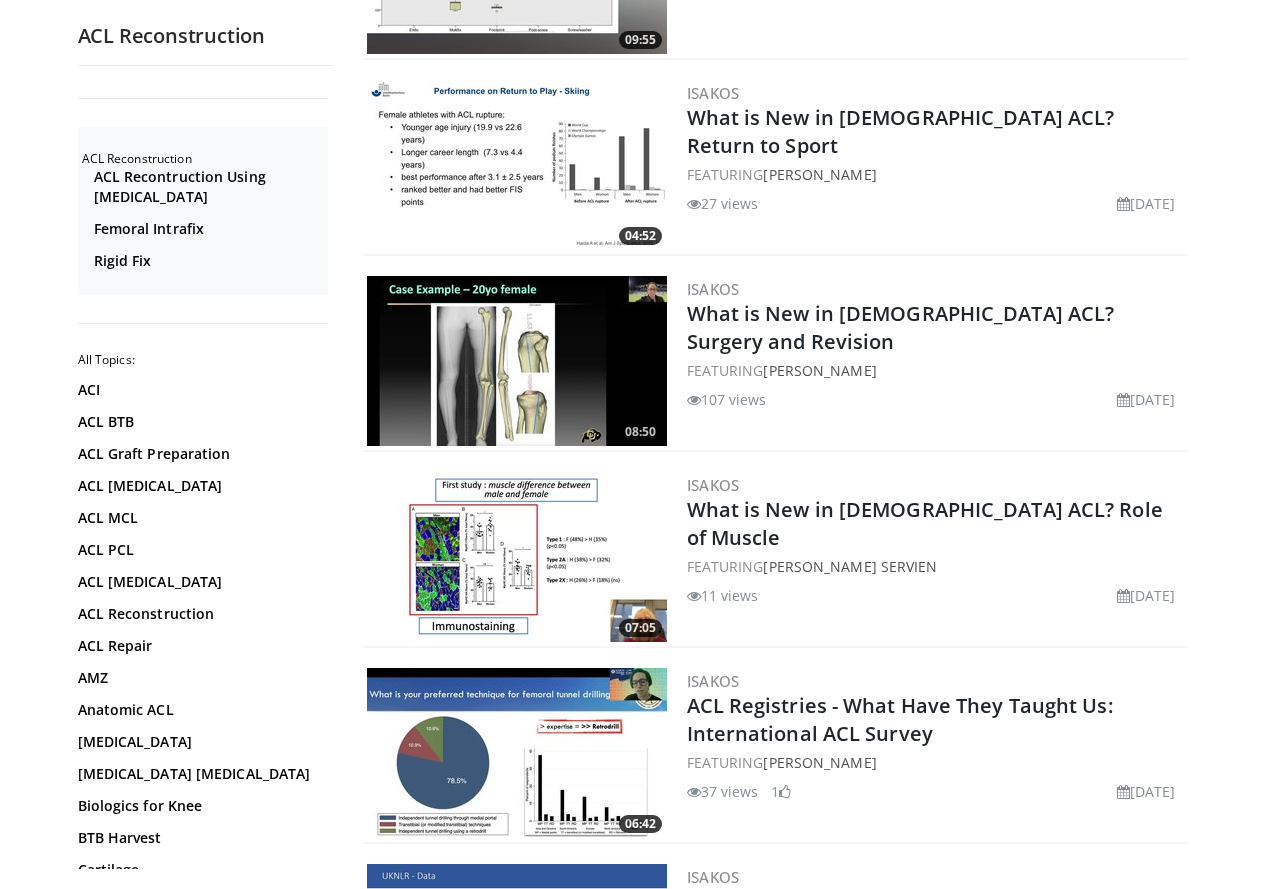 scroll, scrollTop: 2500, scrollLeft: 0, axis: vertical 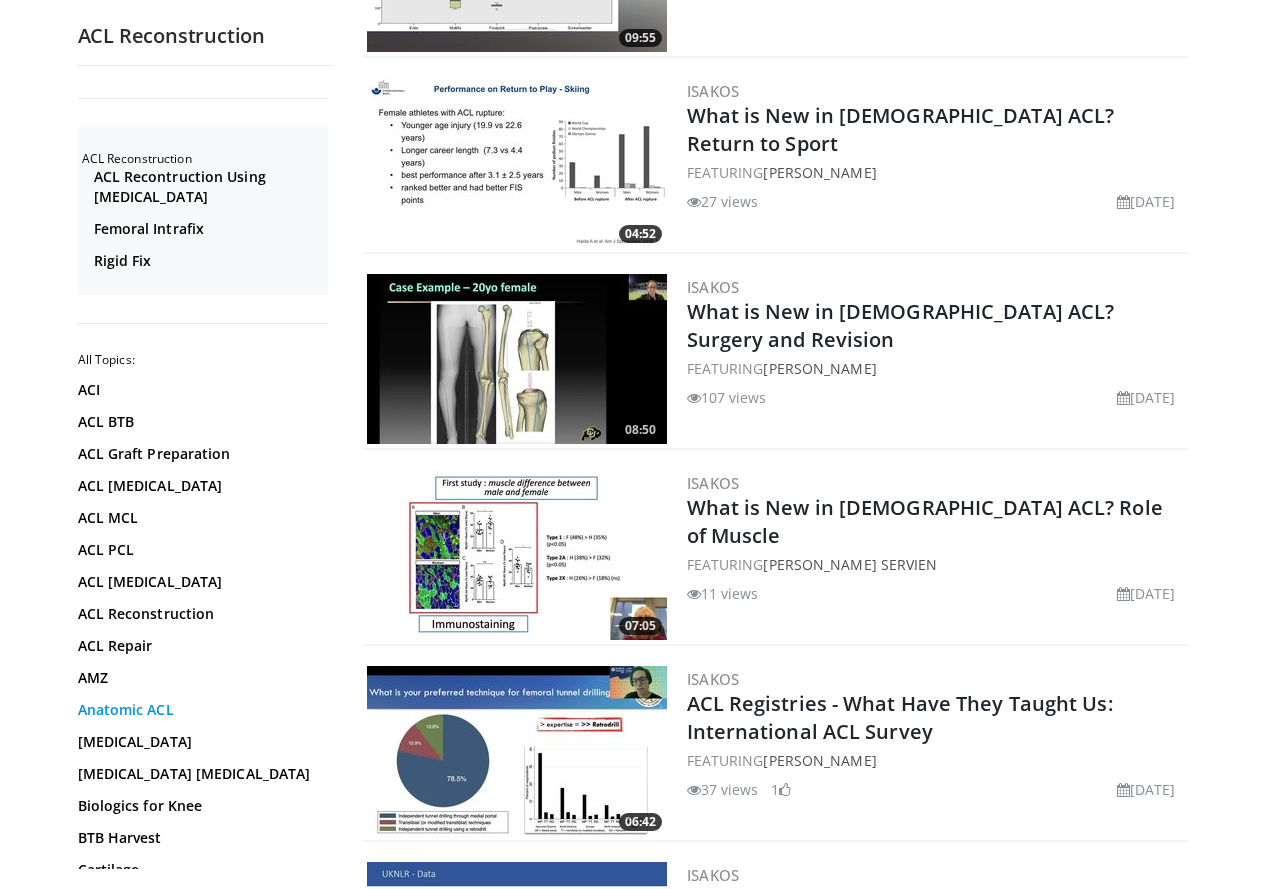 click on "Anatomic ACL" at bounding box center [200, 710] 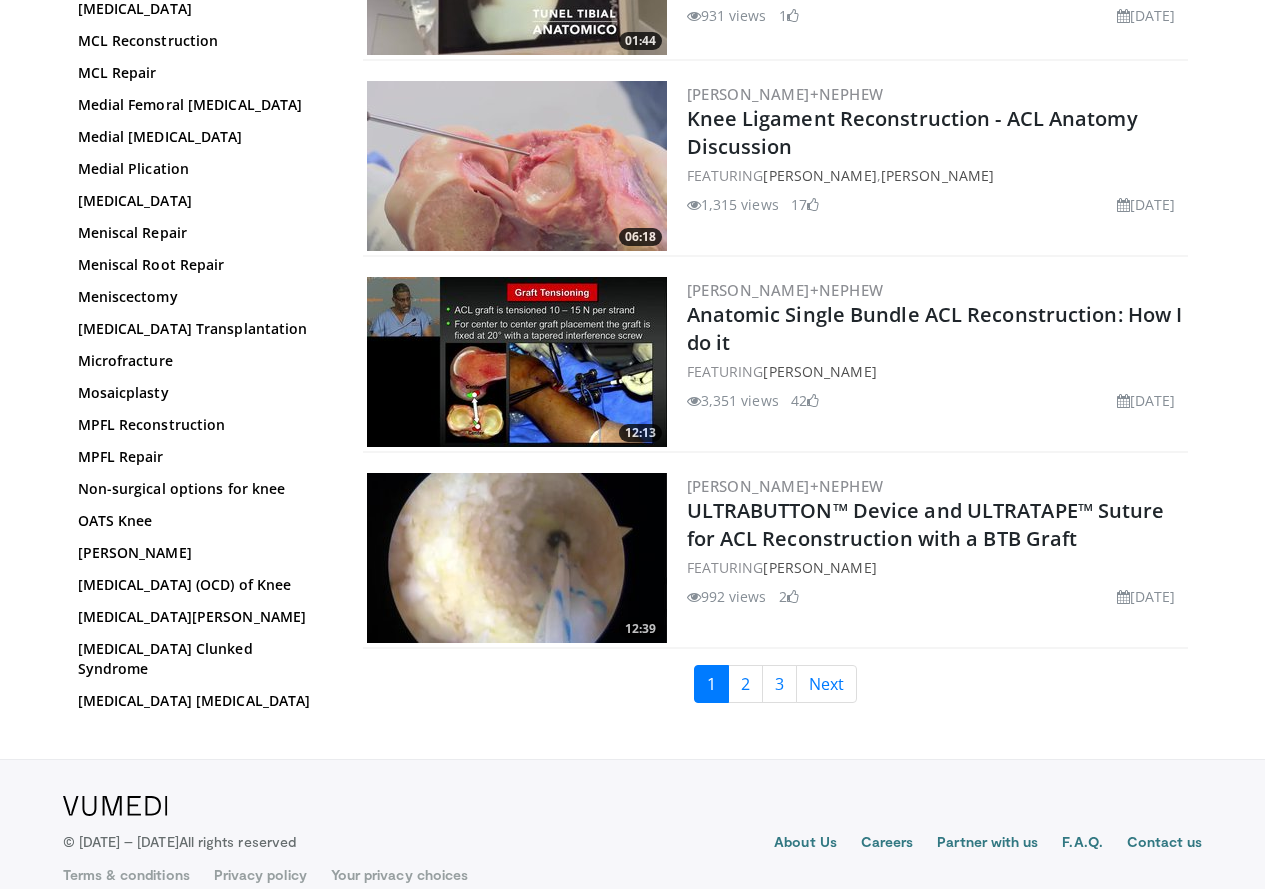 scroll, scrollTop: 4525, scrollLeft: 0, axis: vertical 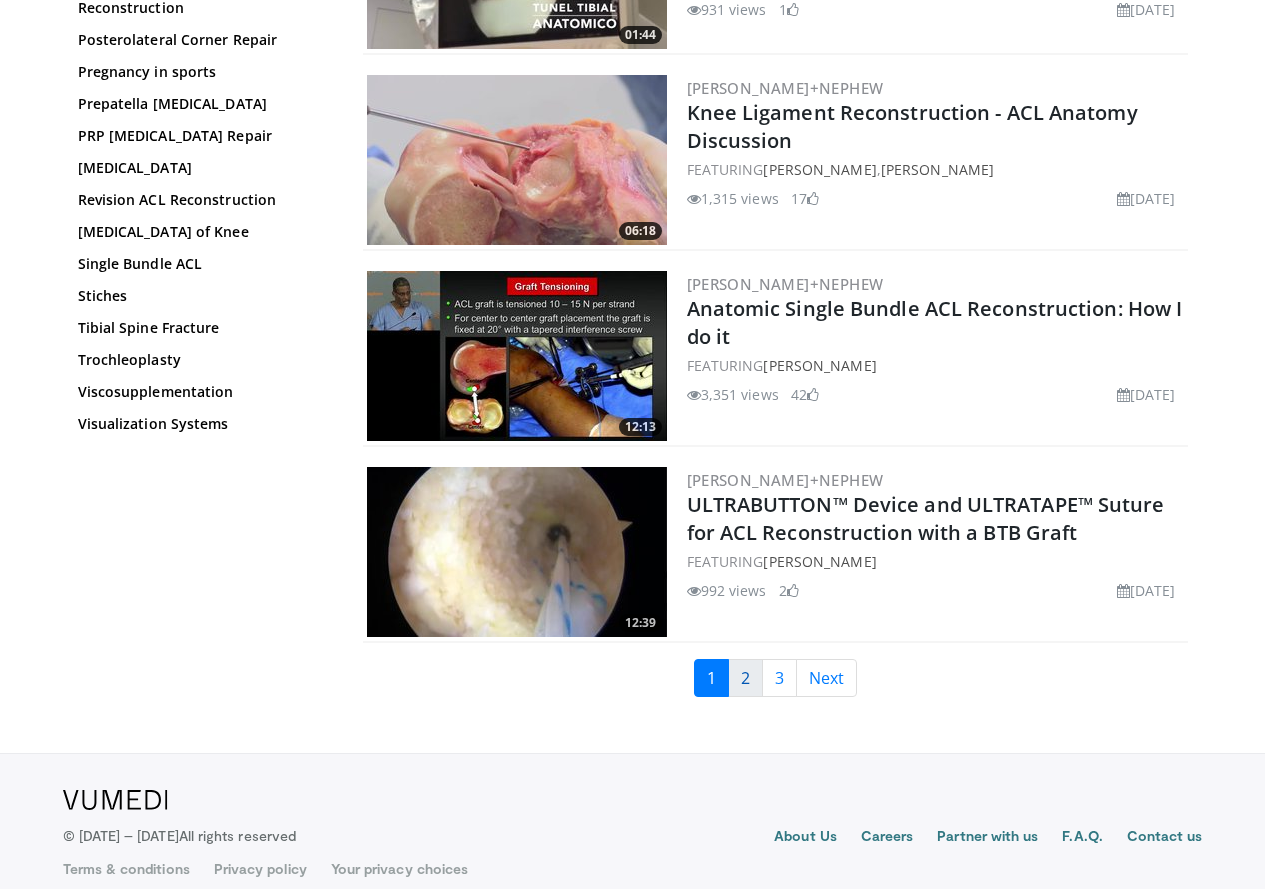 click on "2" at bounding box center [745, 678] 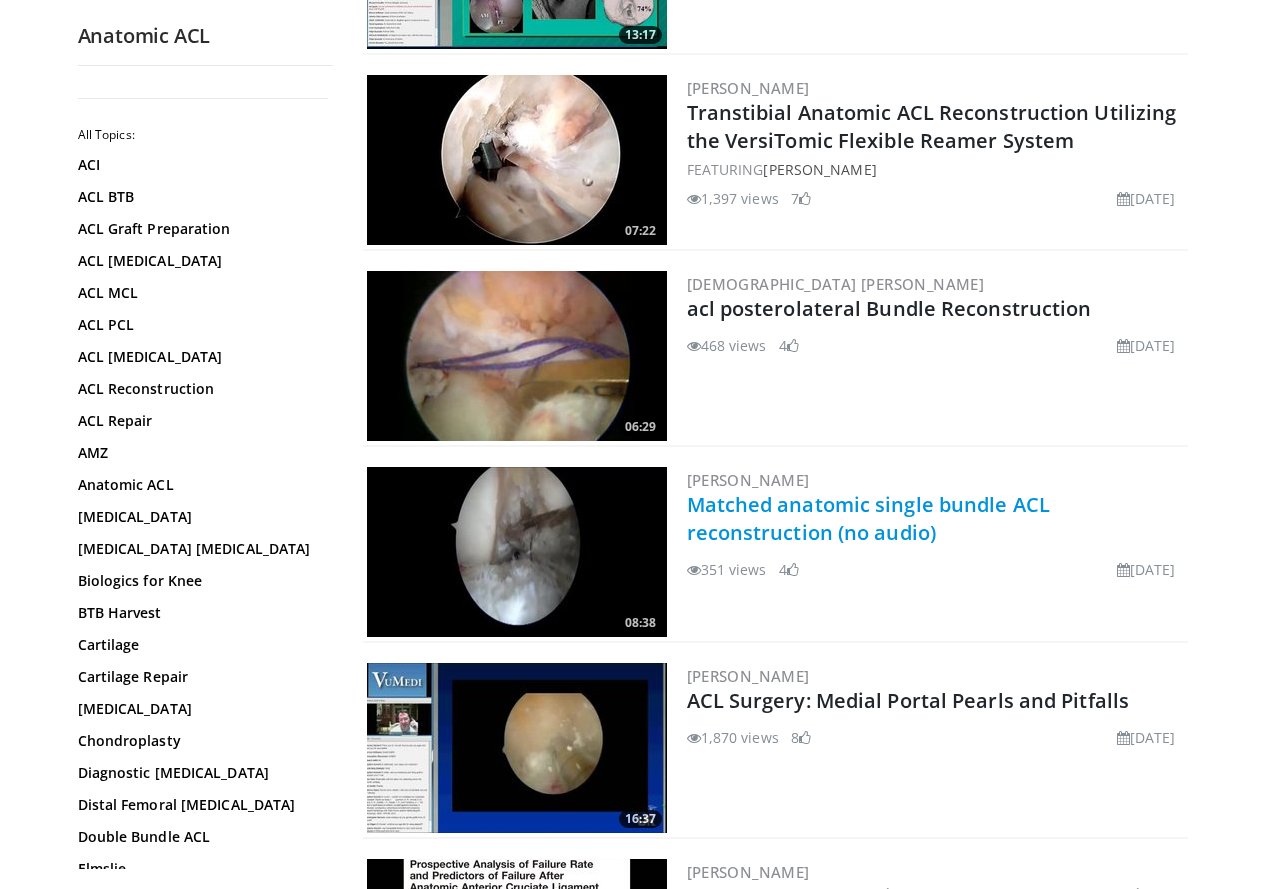 scroll, scrollTop: 3100, scrollLeft: 0, axis: vertical 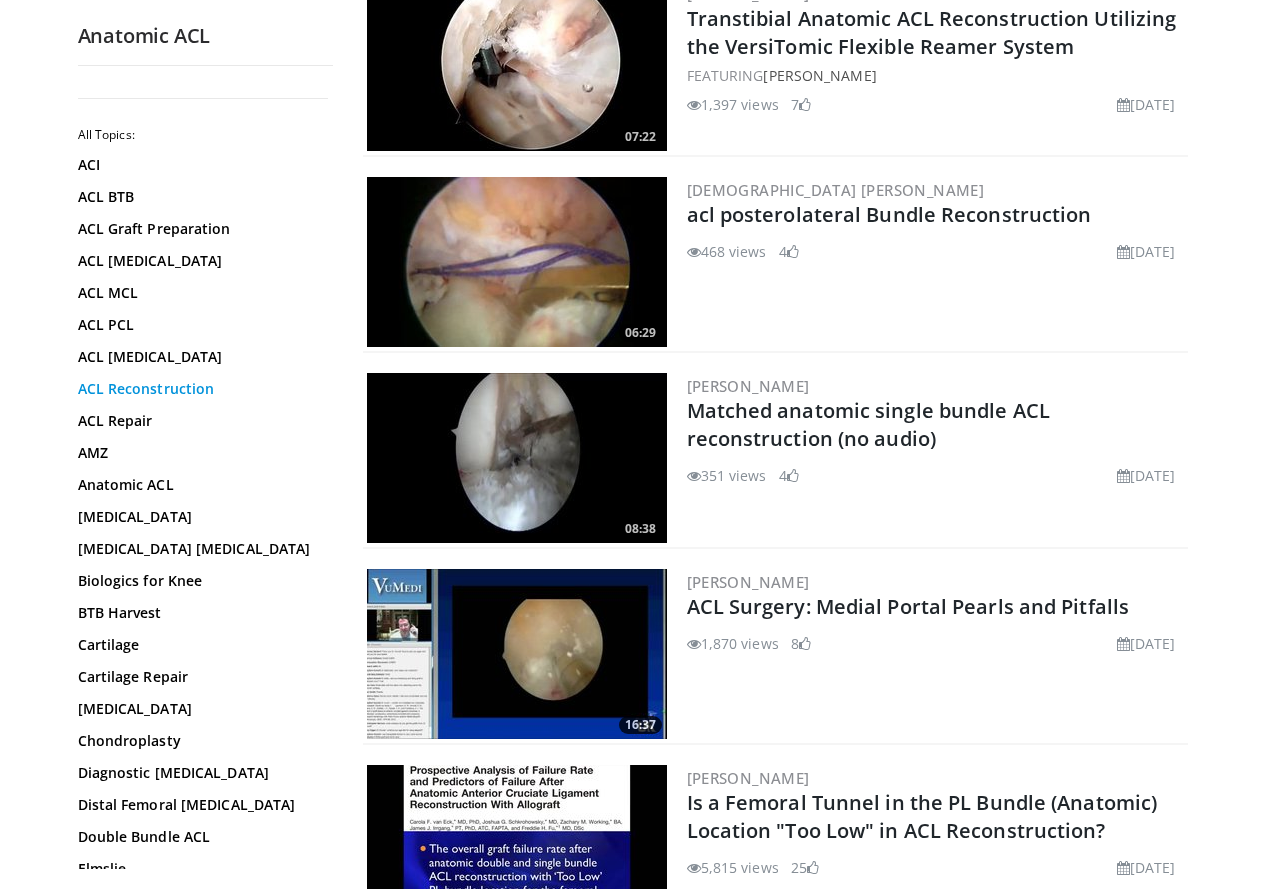 click on "ACL Reconstruction" at bounding box center (200, 389) 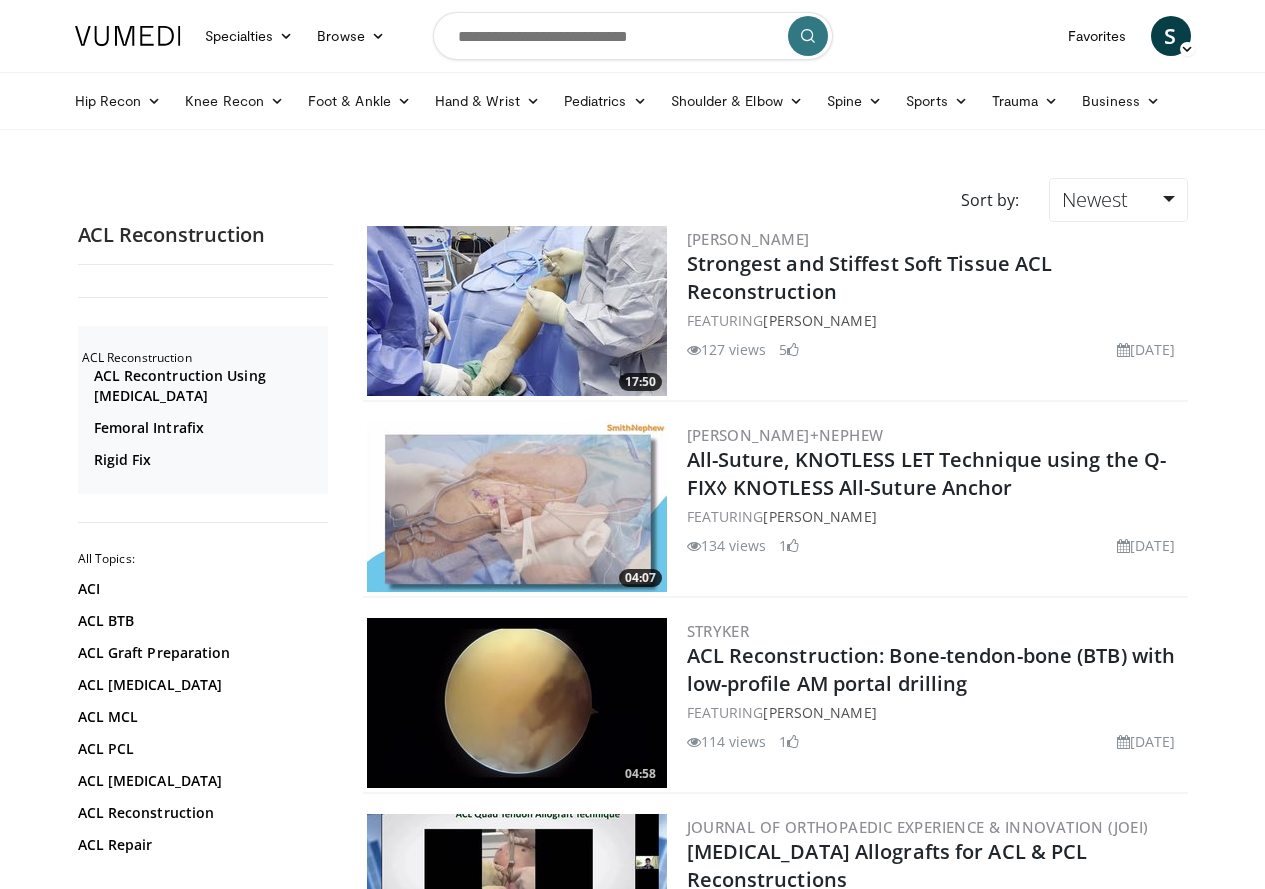 scroll, scrollTop: 0, scrollLeft: 0, axis: both 